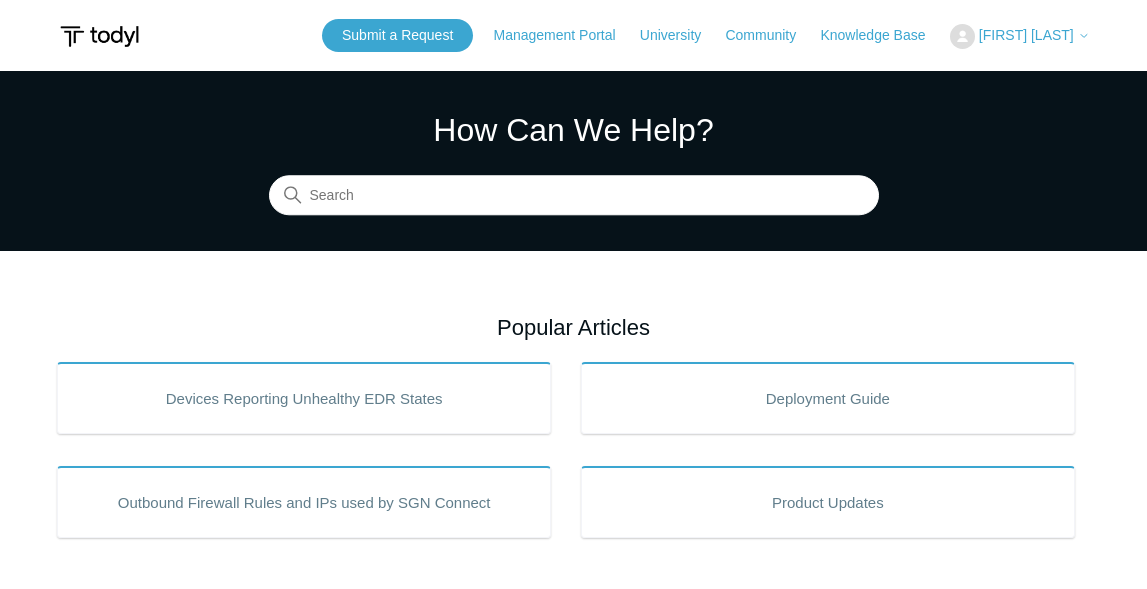 scroll, scrollTop: 0, scrollLeft: 0, axis: both 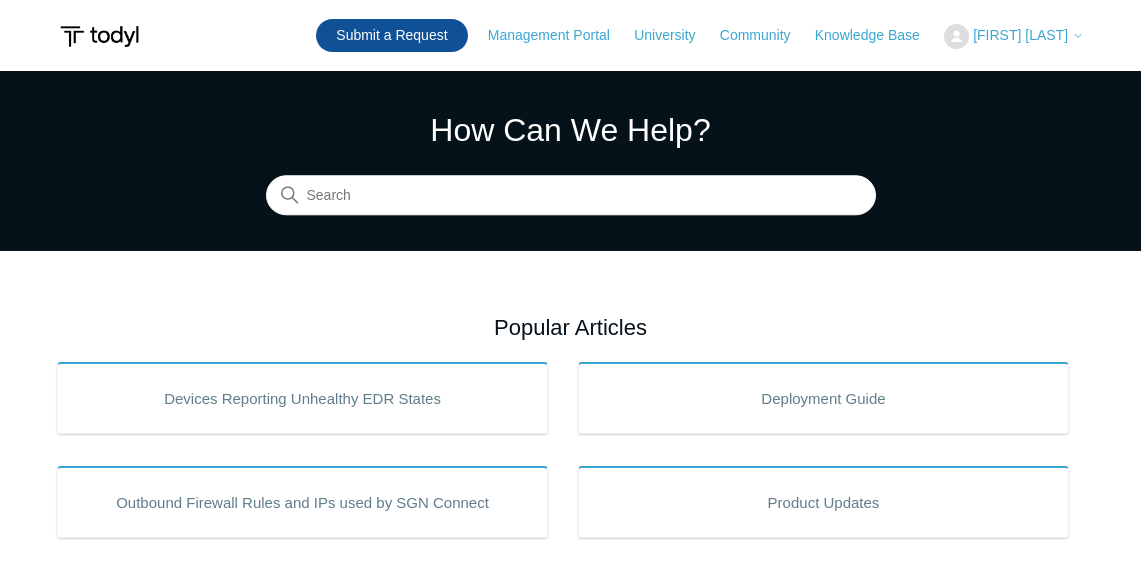 click on "Submit a Request" at bounding box center [391, 35] 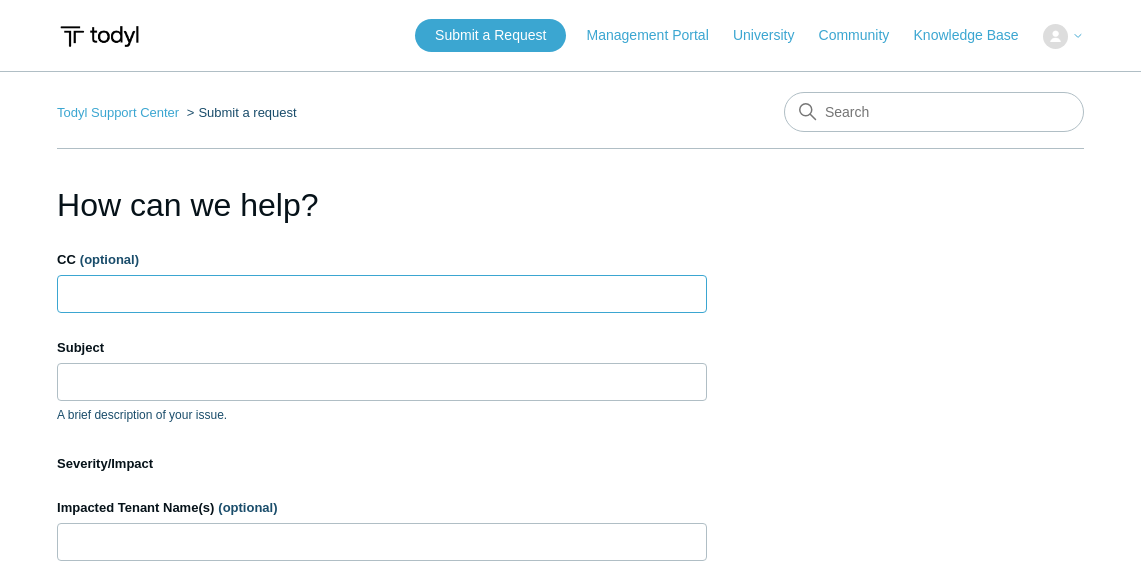 scroll, scrollTop: 0, scrollLeft: 0, axis: both 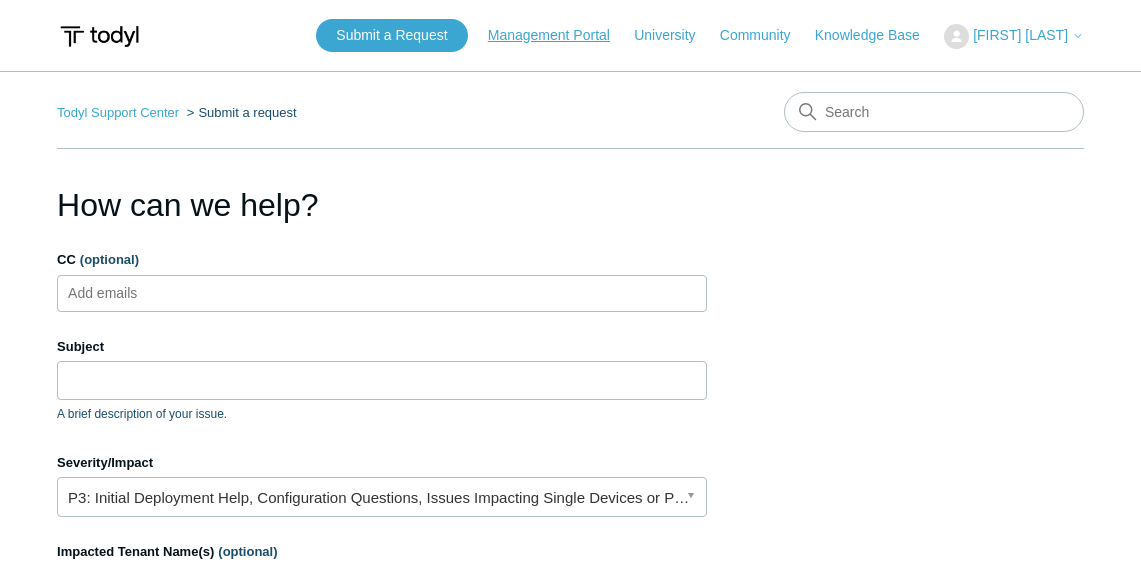 click on "Management Portal" at bounding box center (559, 35) 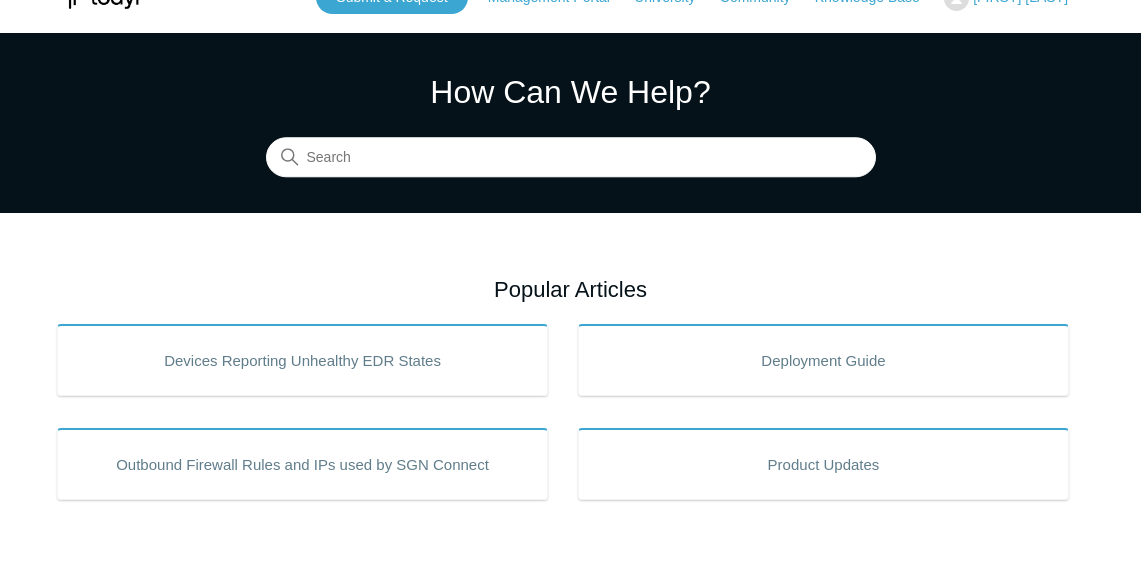 scroll, scrollTop: 0, scrollLeft: 0, axis: both 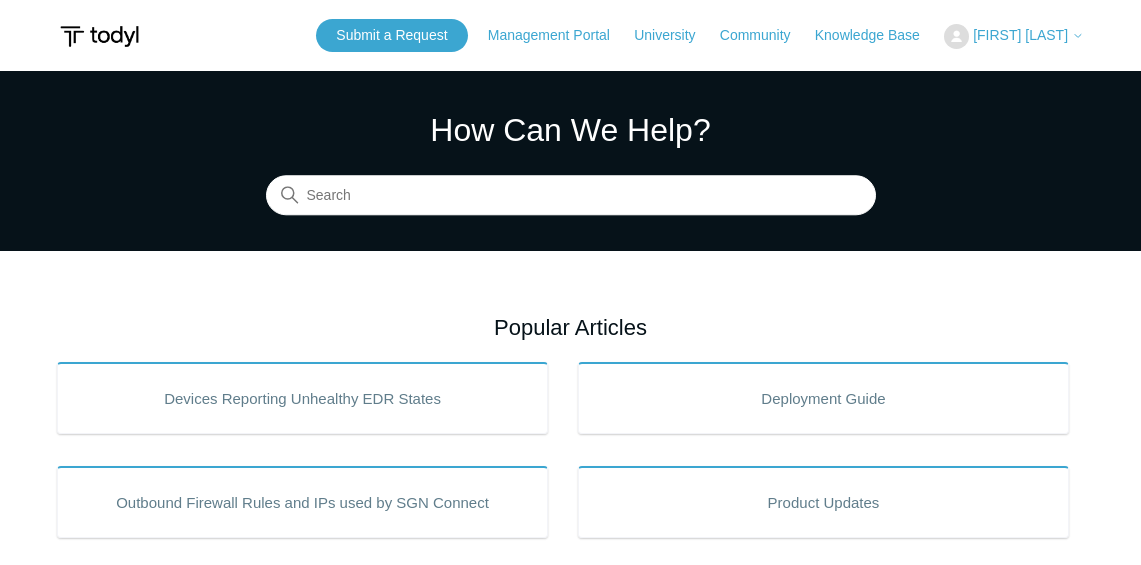 click on "[FIRST] [LAST]" at bounding box center (1020, 35) 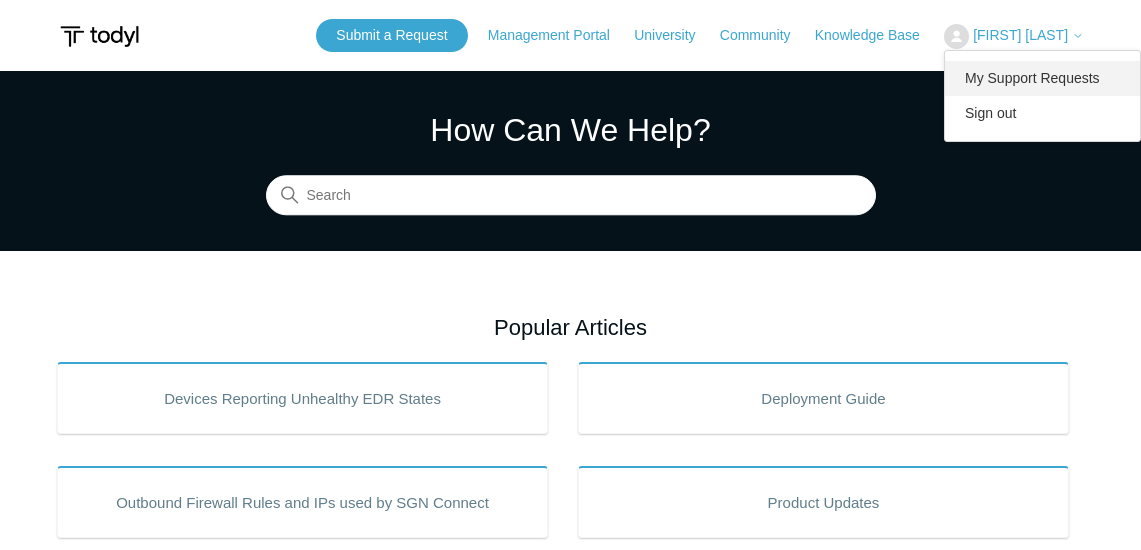 click on "My Support Requests" at bounding box center [1042, 78] 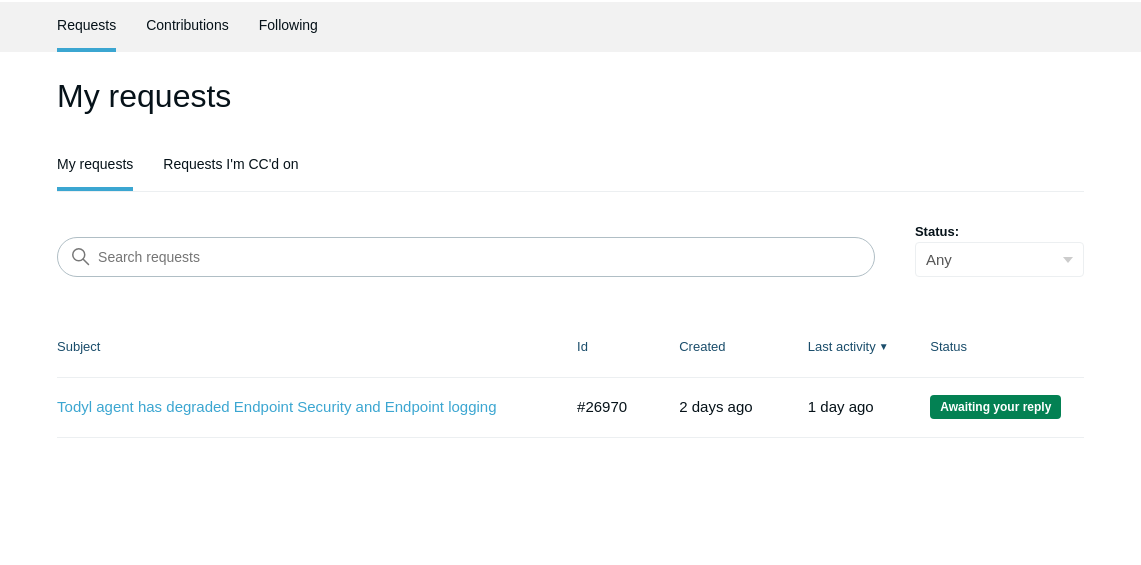 scroll, scrollTop: 100, scrollLeft: 0, axis: vertical 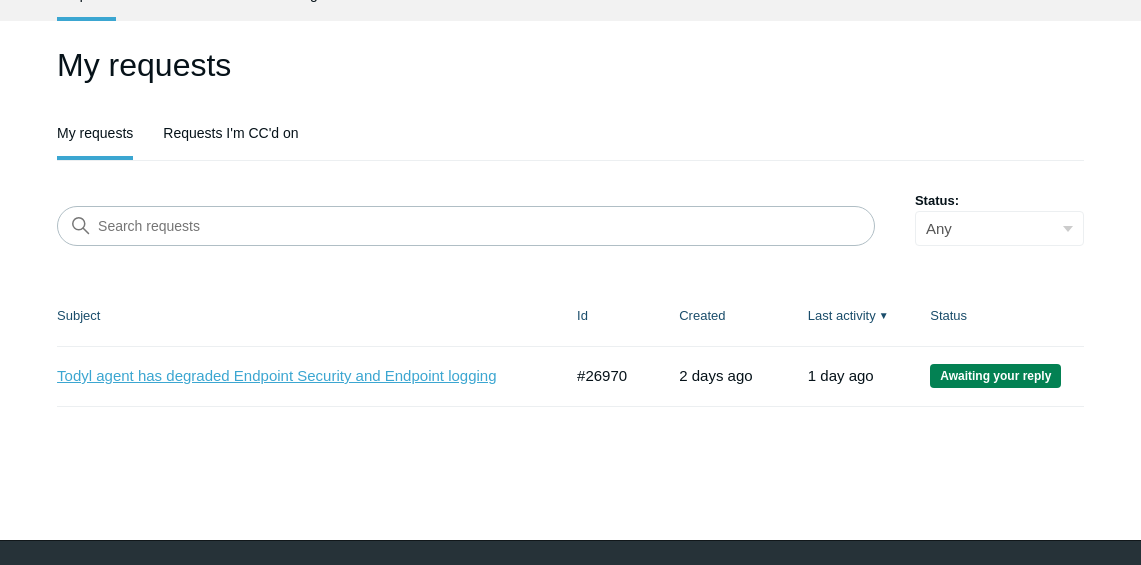 click on "Todyl agent has degraded Endpoint Security and Endpoint logging" at bounding box center (294, 376) 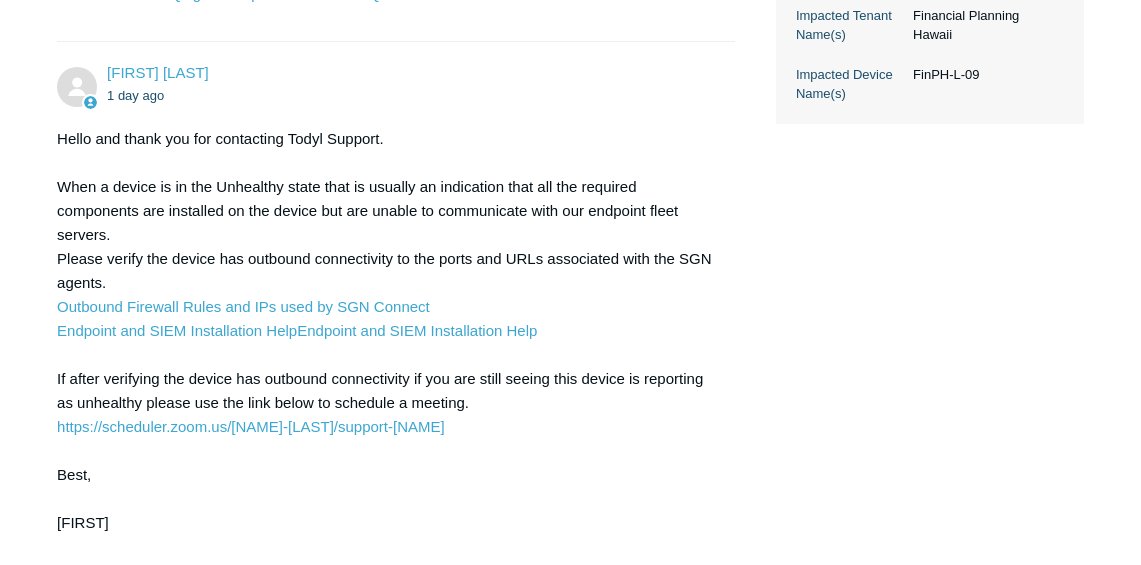 scroll, scrollTop: 1000, scrollLeft: 0, axis: vertical 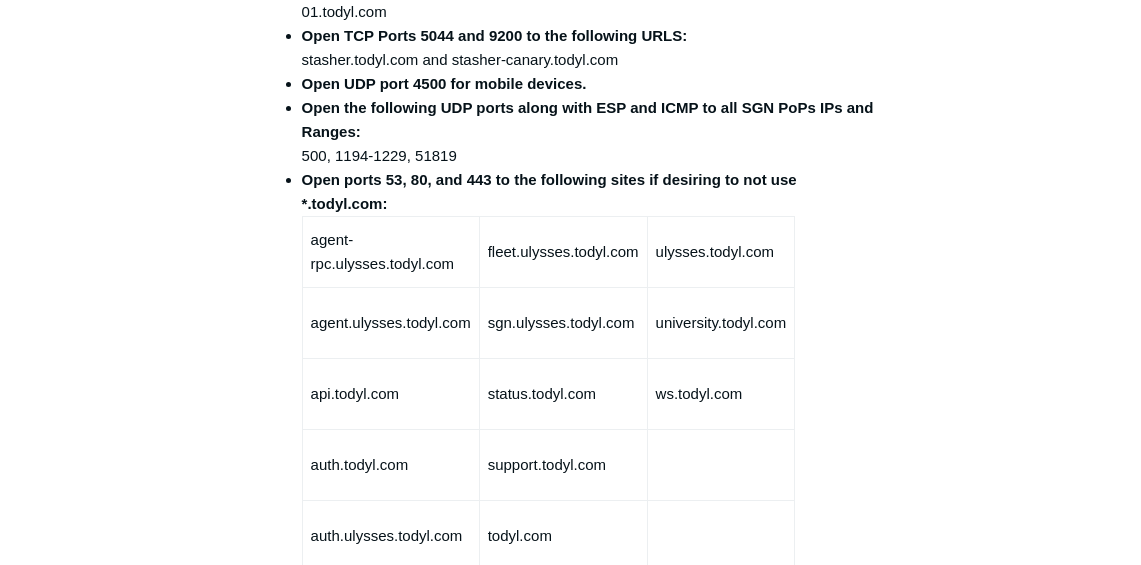 click on "Articles in this section
Deployment Guide
Outbound Firewall Rules and IPs used by SGN Connect
How to Reset or Disable Multifactor Authentication (MFA)
Tenant Creation and Tenant Deletion
Locations and Networks
Creating Network Awareness with MAC Addresses
[Video] Deploy Todyl in Under 10 Minutes" at bounding box center [570, 1601] 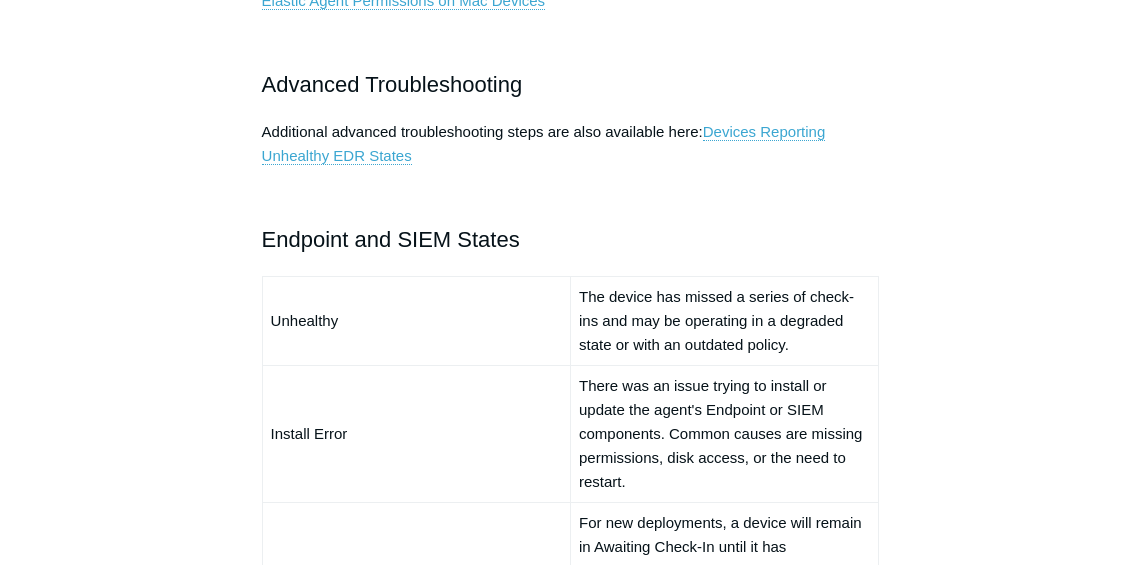 scroll, scrollTop: 1300, scrollLeft: 0, axis: vertical 